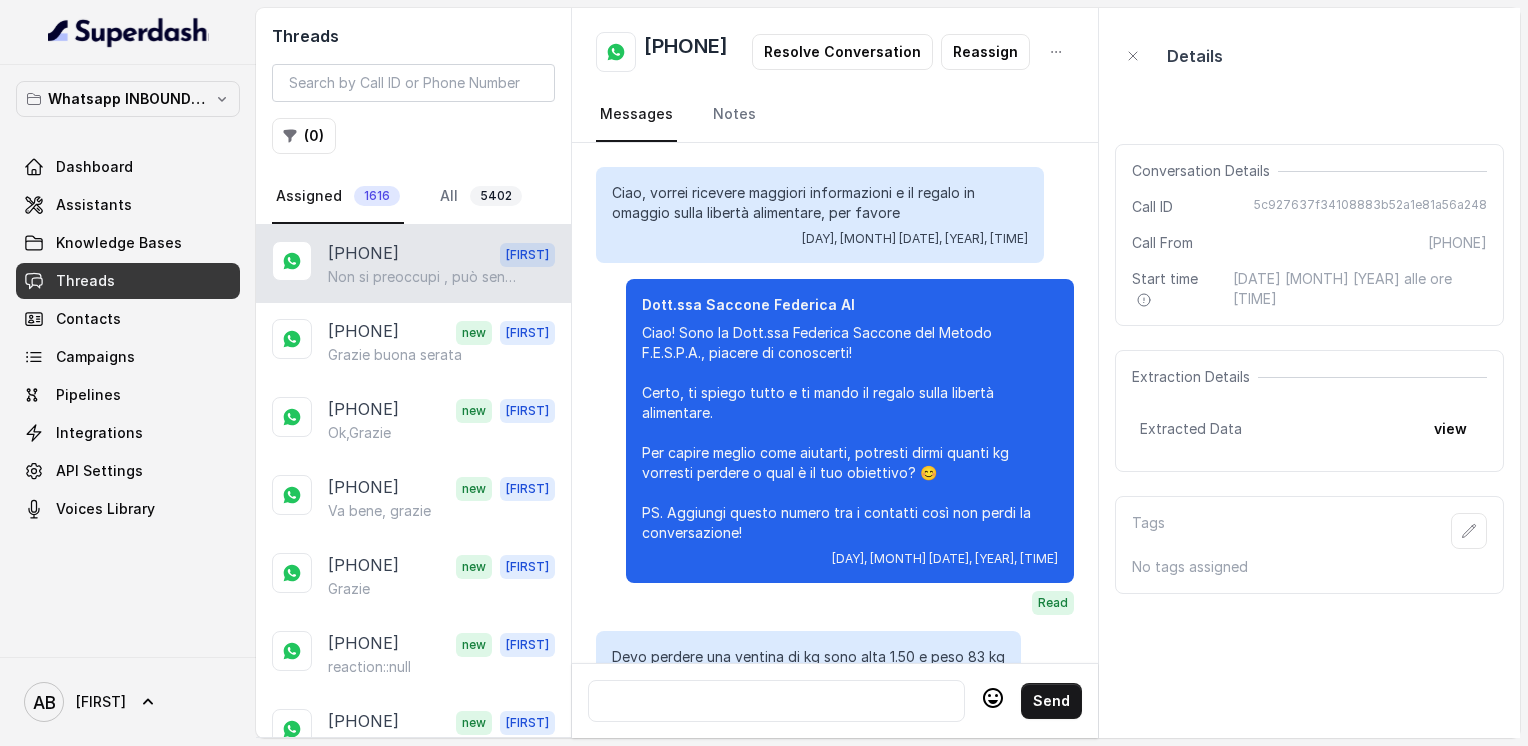 scroll, scrollTop: 0, scrollLeft: 0, axis: both 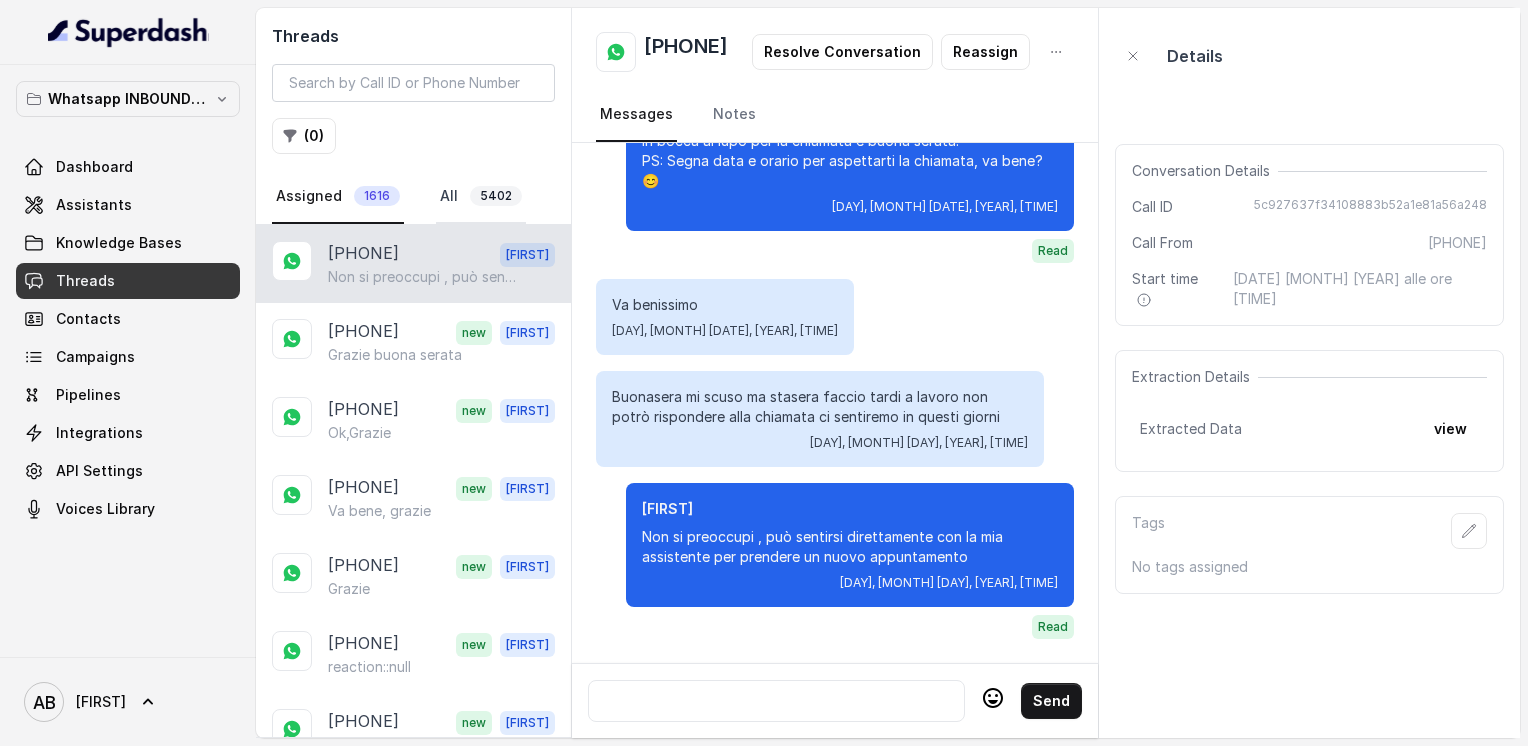 click on "All [POSTAL_CODE]" at bounding box center (481, 197) 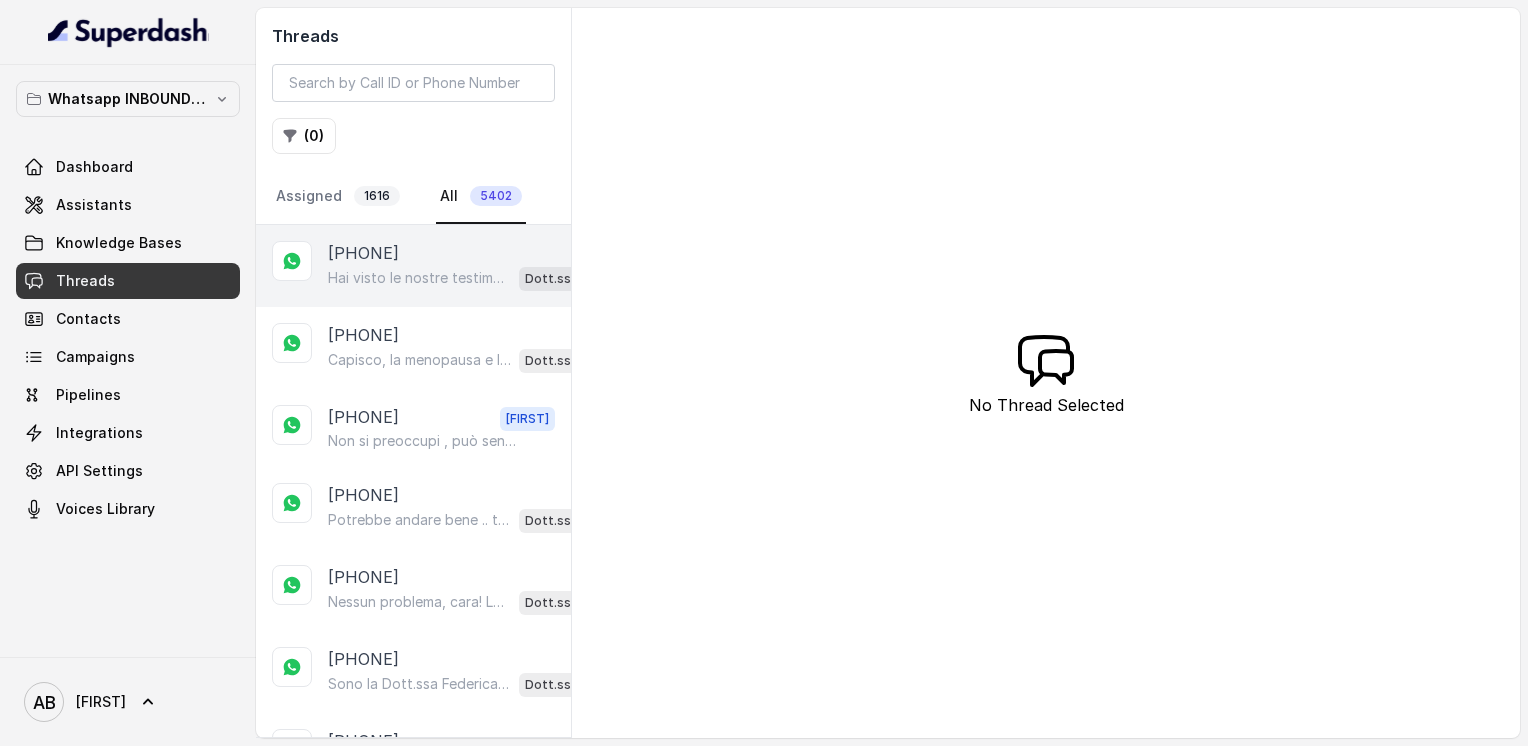 click on "Hai visto le nostre testimonianze cara ^ Dott.ssa Saccone Federica AI" at bounding box center (469, 278) 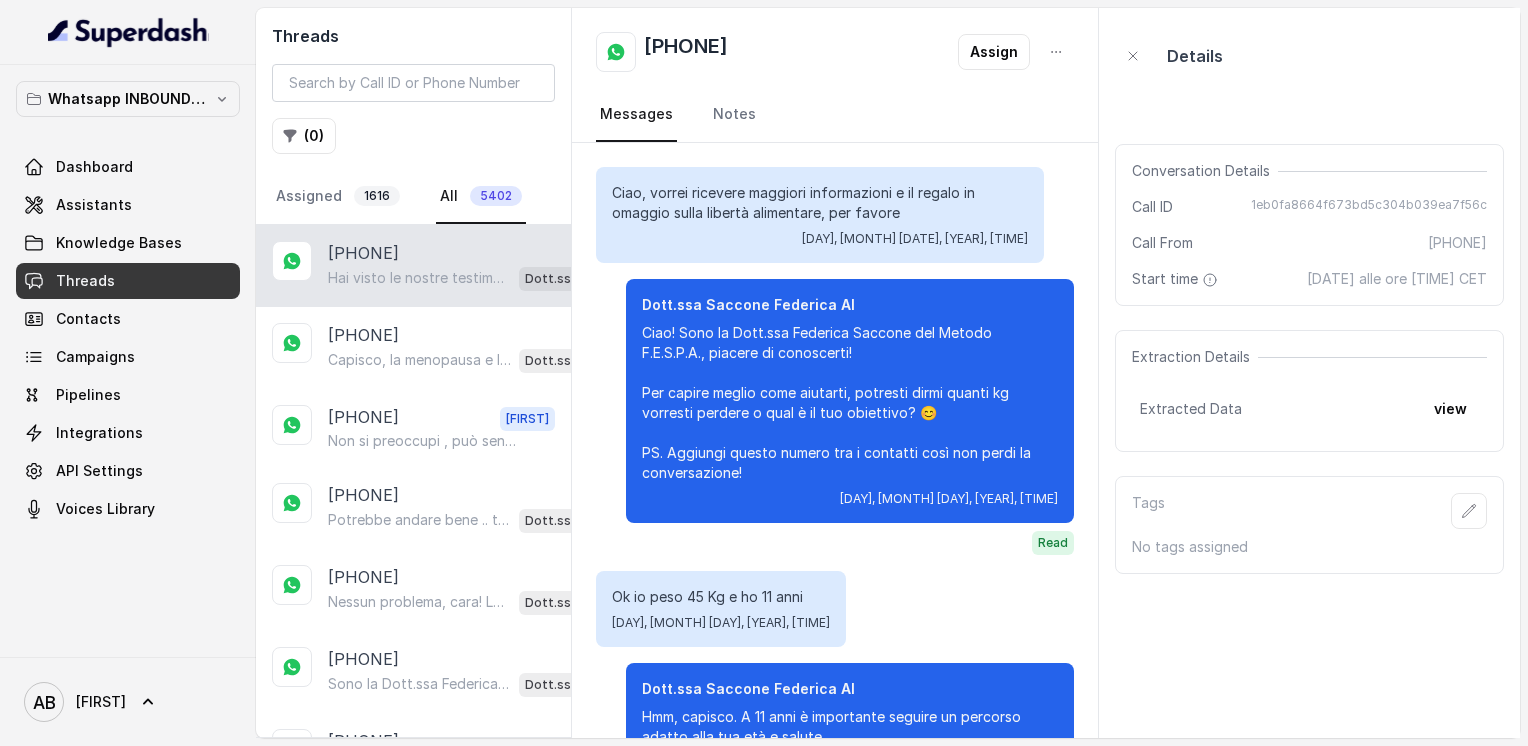 scroll, scrollTop: 3228, scrollLeft: 0, axis: vertical 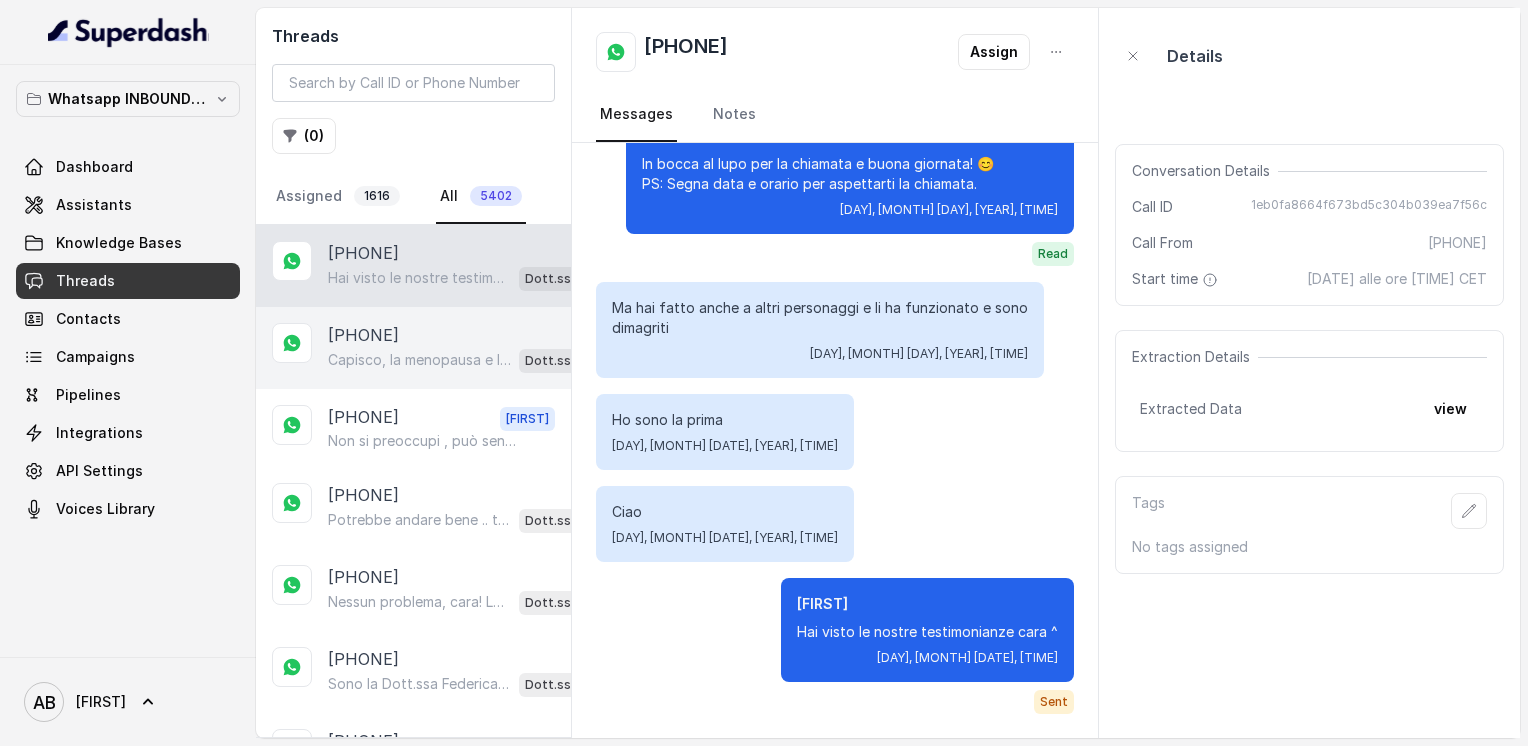 click on "Capisco, la menopausa e lo stress complicano davvero il dimagrimento.
Guarda, molte donne con situazioni simili hanno raggiunto un corpo magro, tonico ed armonico con il Metodo FESPA, proprio perché lavoriamo su metabolismo e libertà alimentare, senza stress e privazioni.
Ti piacerebbe scoprire come? Dott.ssa Saccone Federica AI" at bounding box center (469, 360) 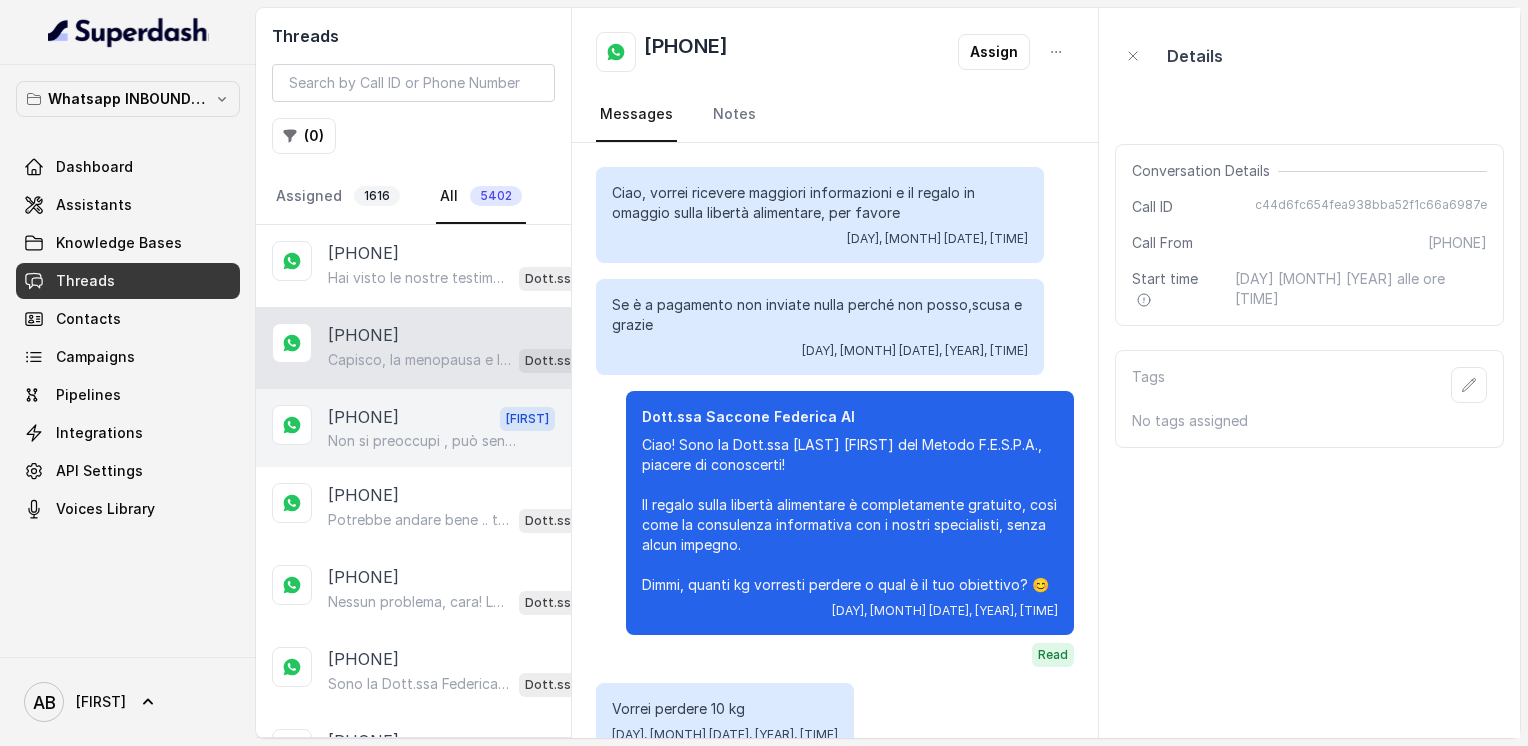 scroll, scrollTop: 680, scrollLeft: 0, axis: vertical 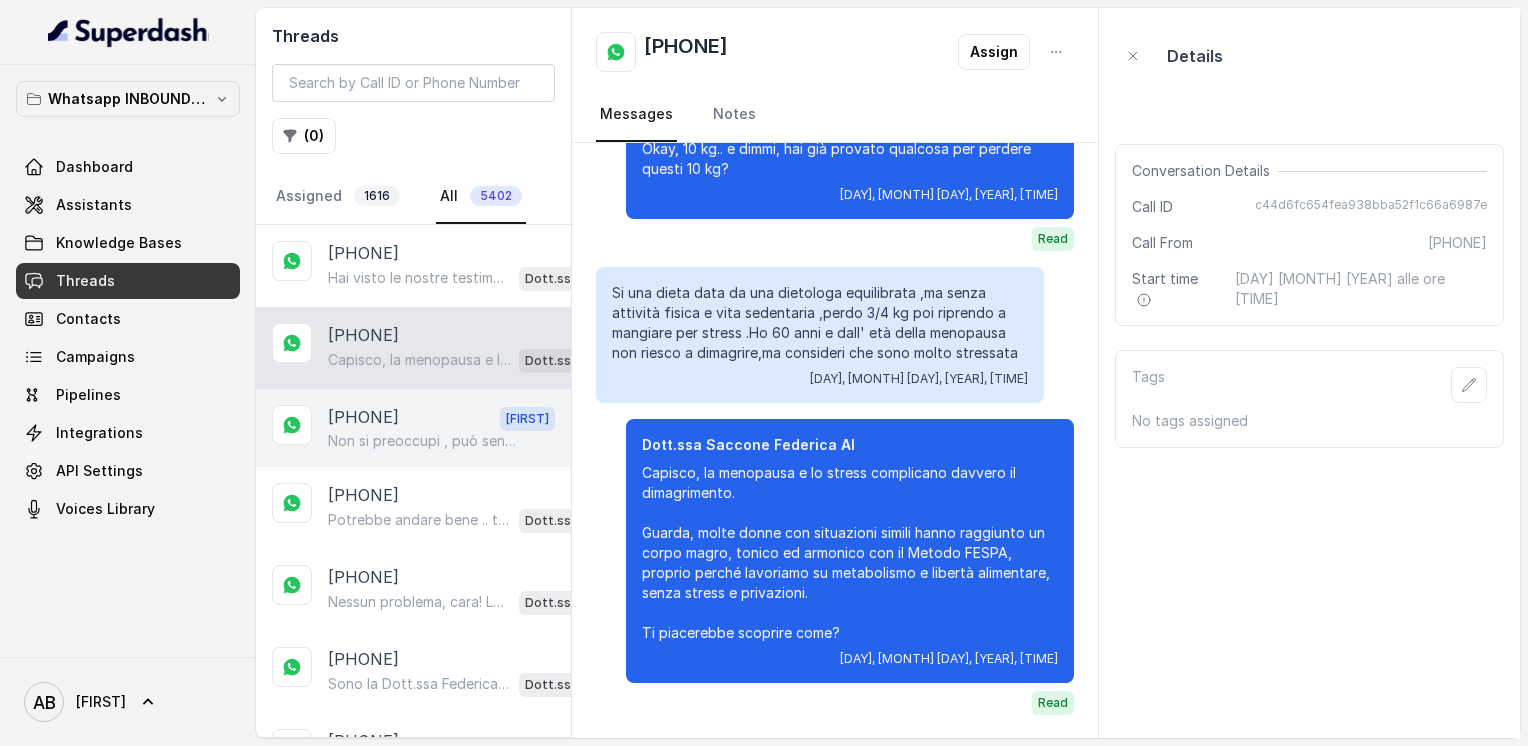 click on "[PHONE]" at bounding box center (363, 418) 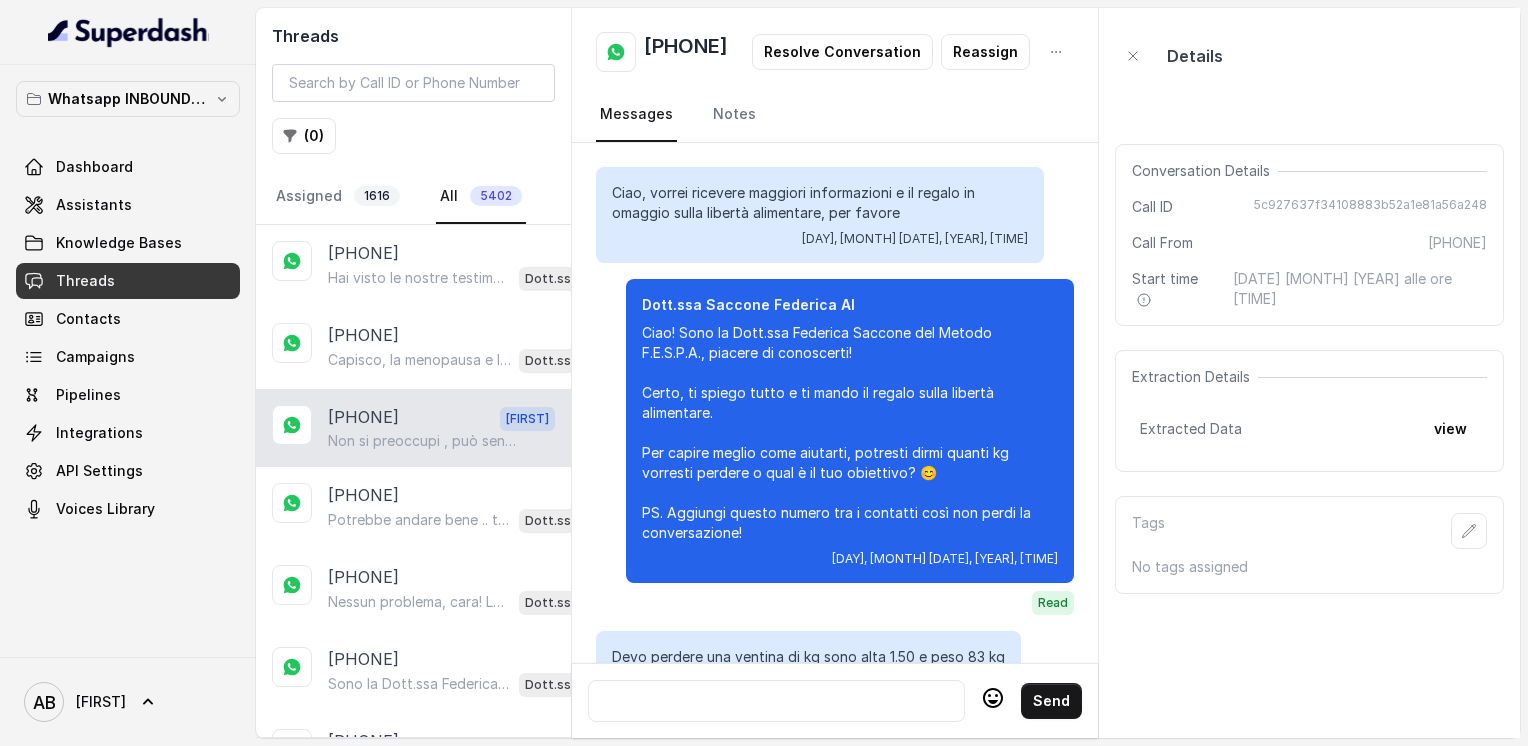 scroll, scrollTop: 2448, scrollLeft: 0, axis: vertical 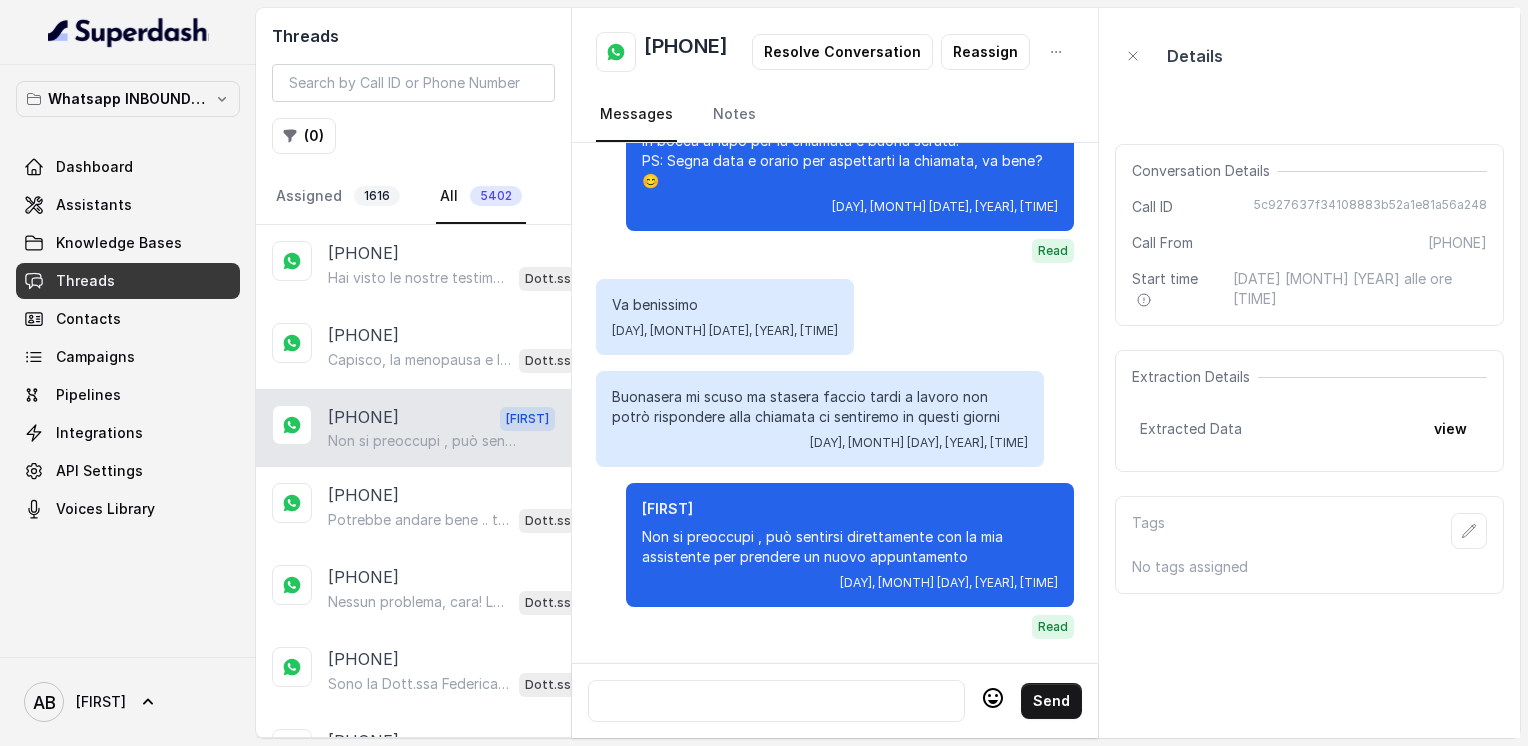 click on "[PHONE] [FIRST] Non si preoccupi , può sentirsi direttamente con la mia assistente per prendere un nuovo appuntamento" at bounding box center (413, 428) 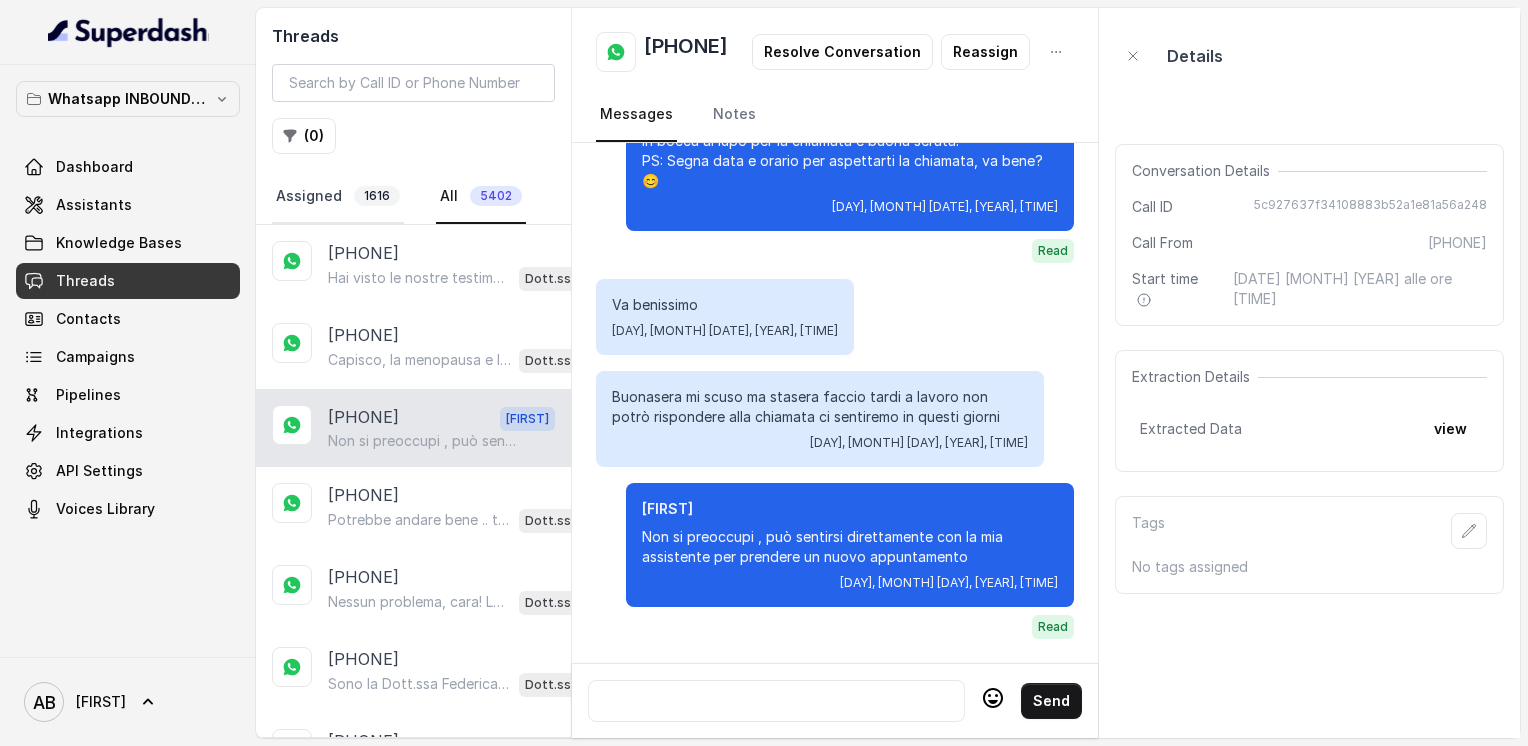 click on "Assigned 1616" at bounding box center [338, 197] 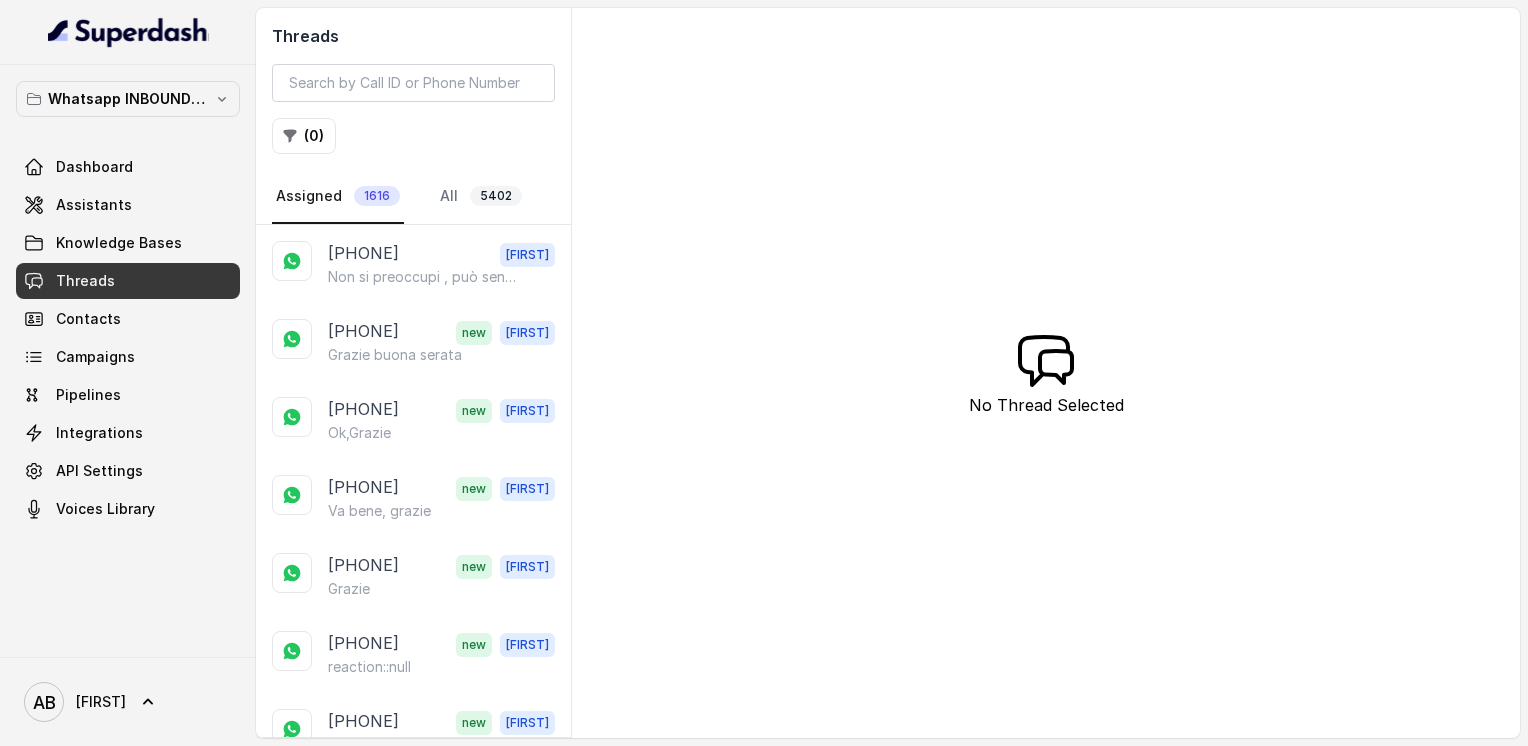 scroll, scrollTop: 10, scrollLeft: 0, axis: vertical 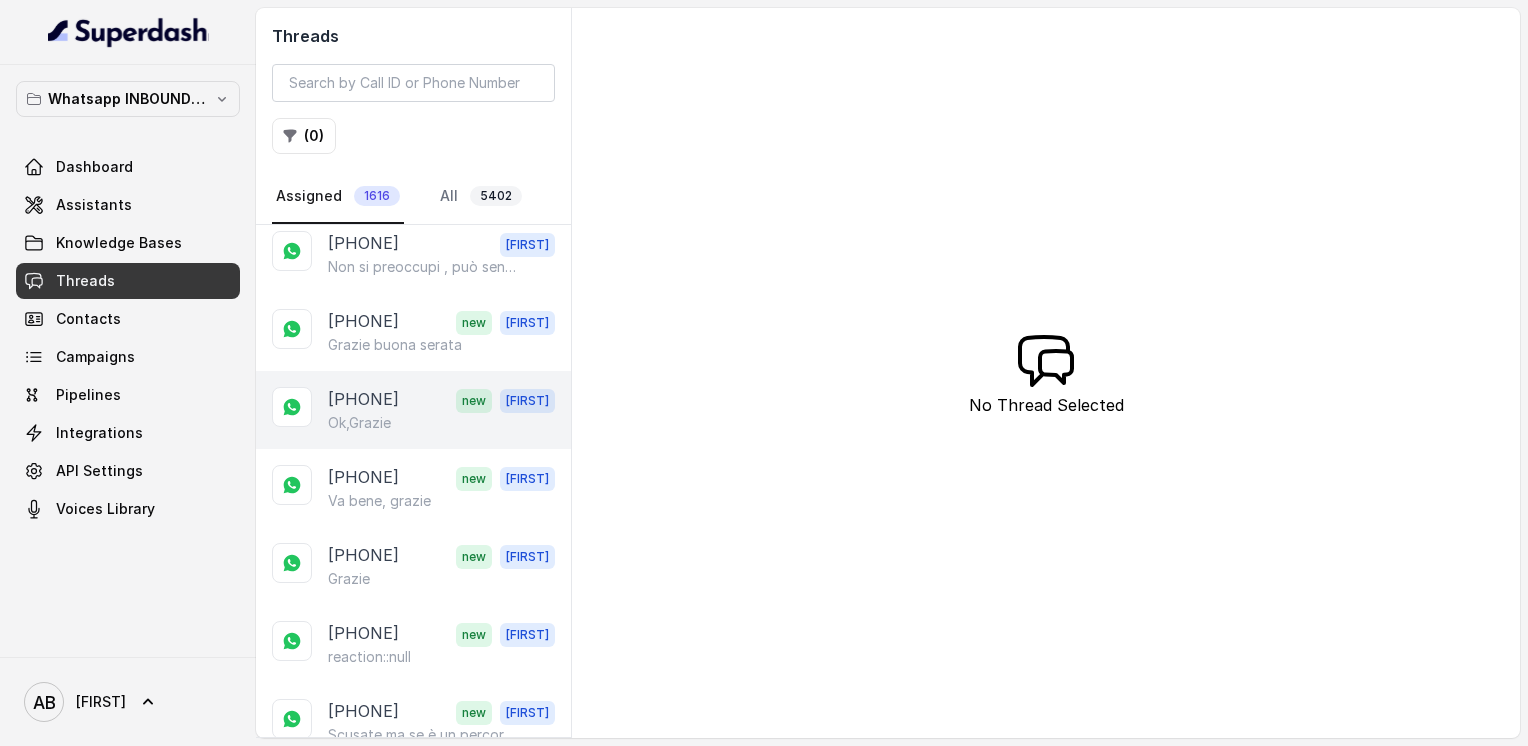 click on "[PHONE] [FIRST] Ok,Grazie" at bounding box center [413, 410] 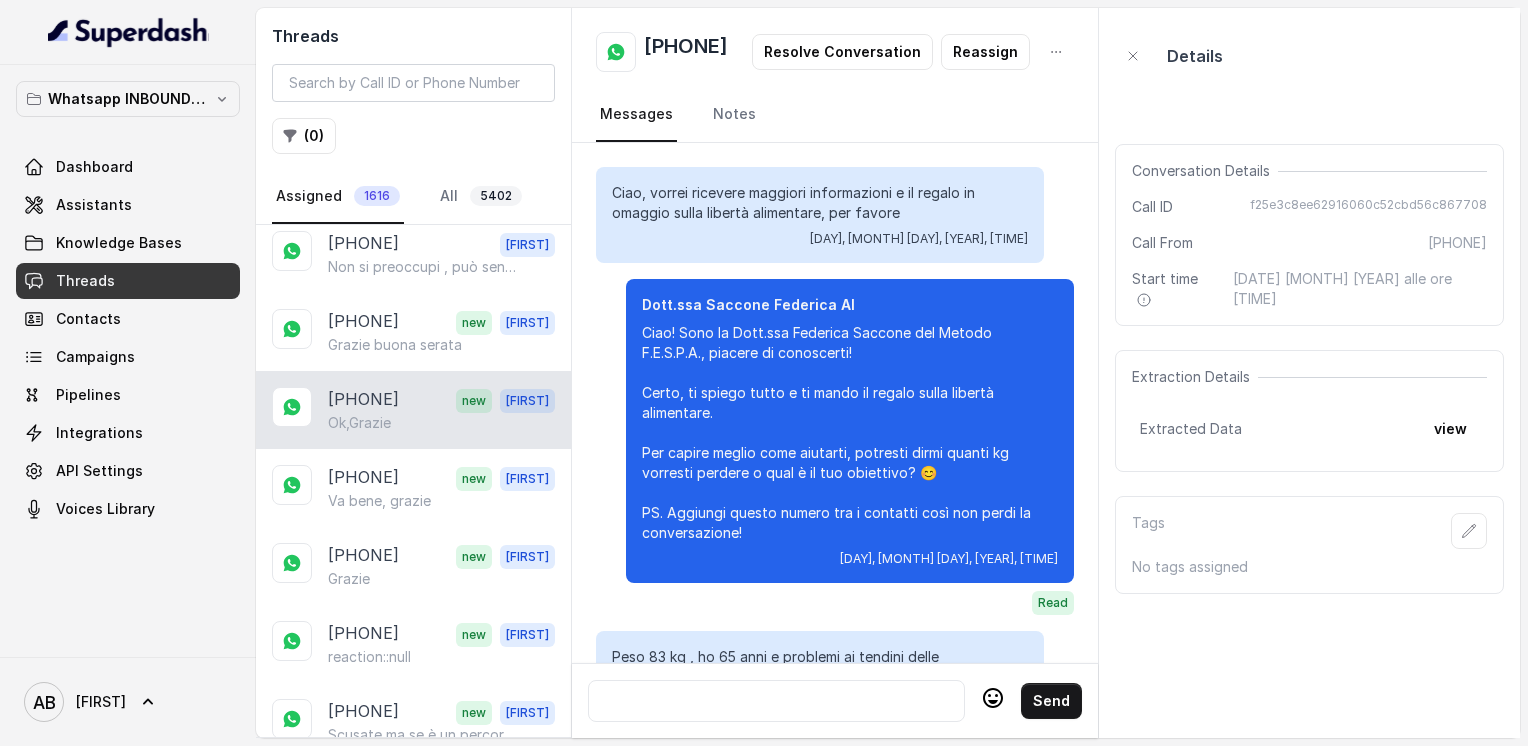 scroll, scrollTop: 1980, scrollLeft: 0, axis: vertical 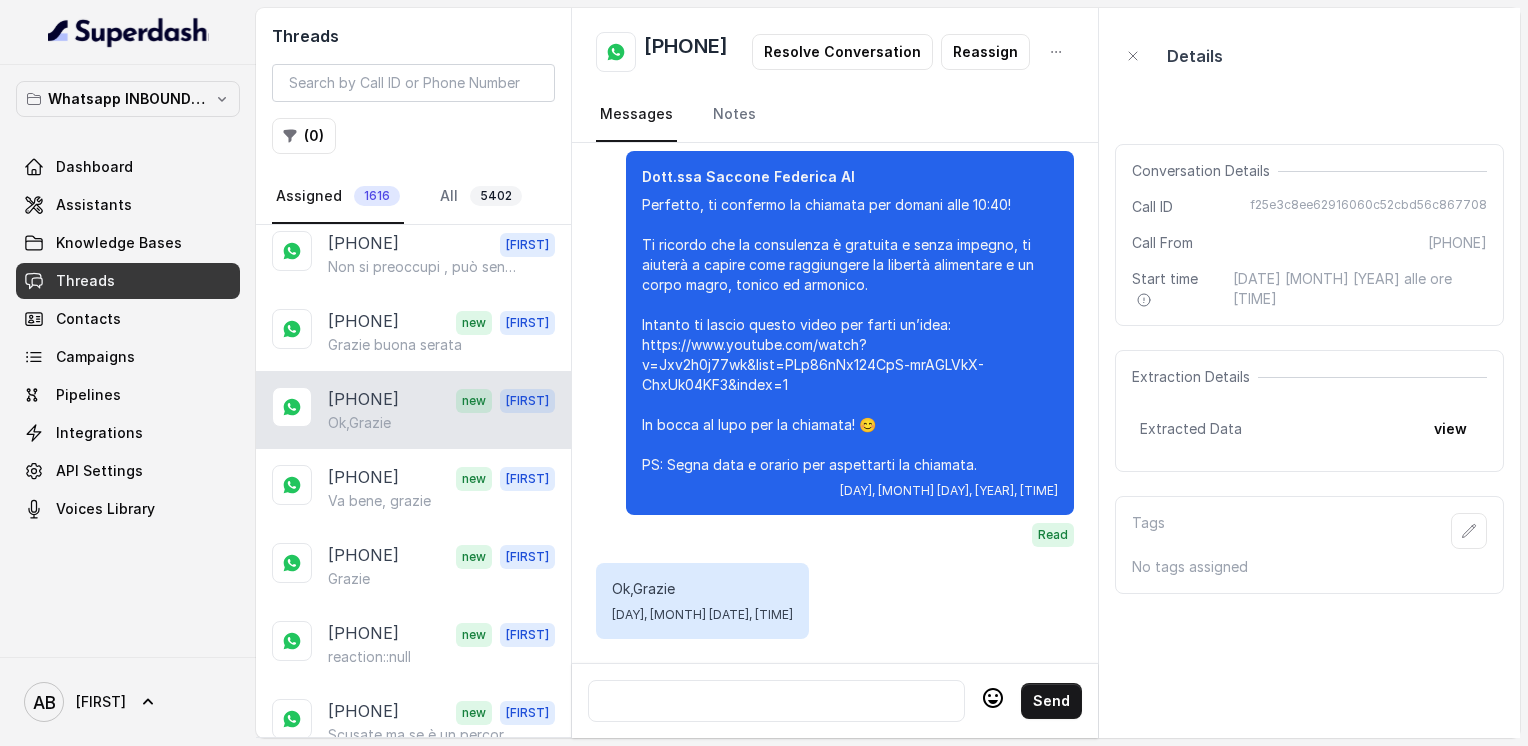 click on "Ok,Grazie [DAY], [MONTH] [DAY], [YEAR], [TIME]" at bounding box center (702, 601) 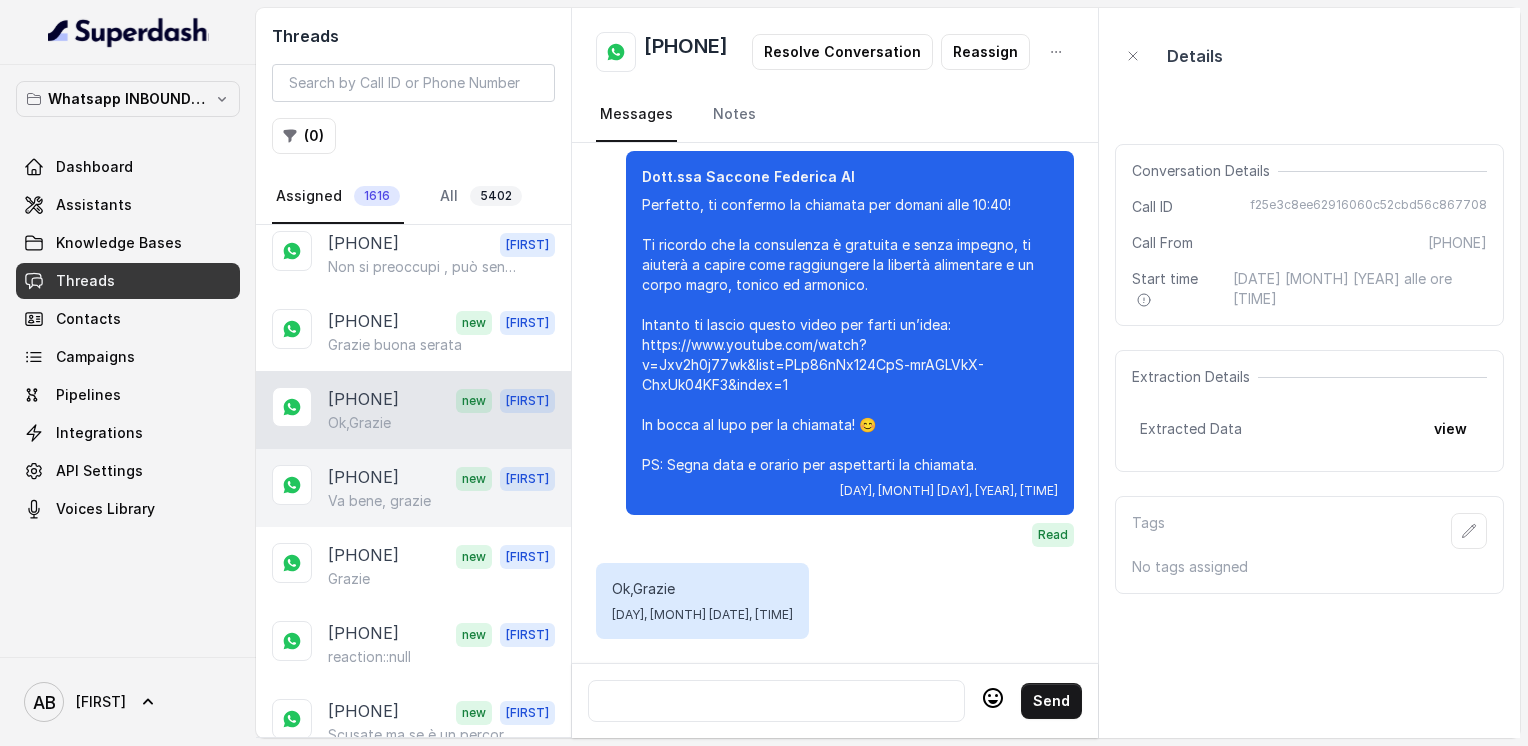 click on "Va bene, grazie" at bounding box center [379, 501] 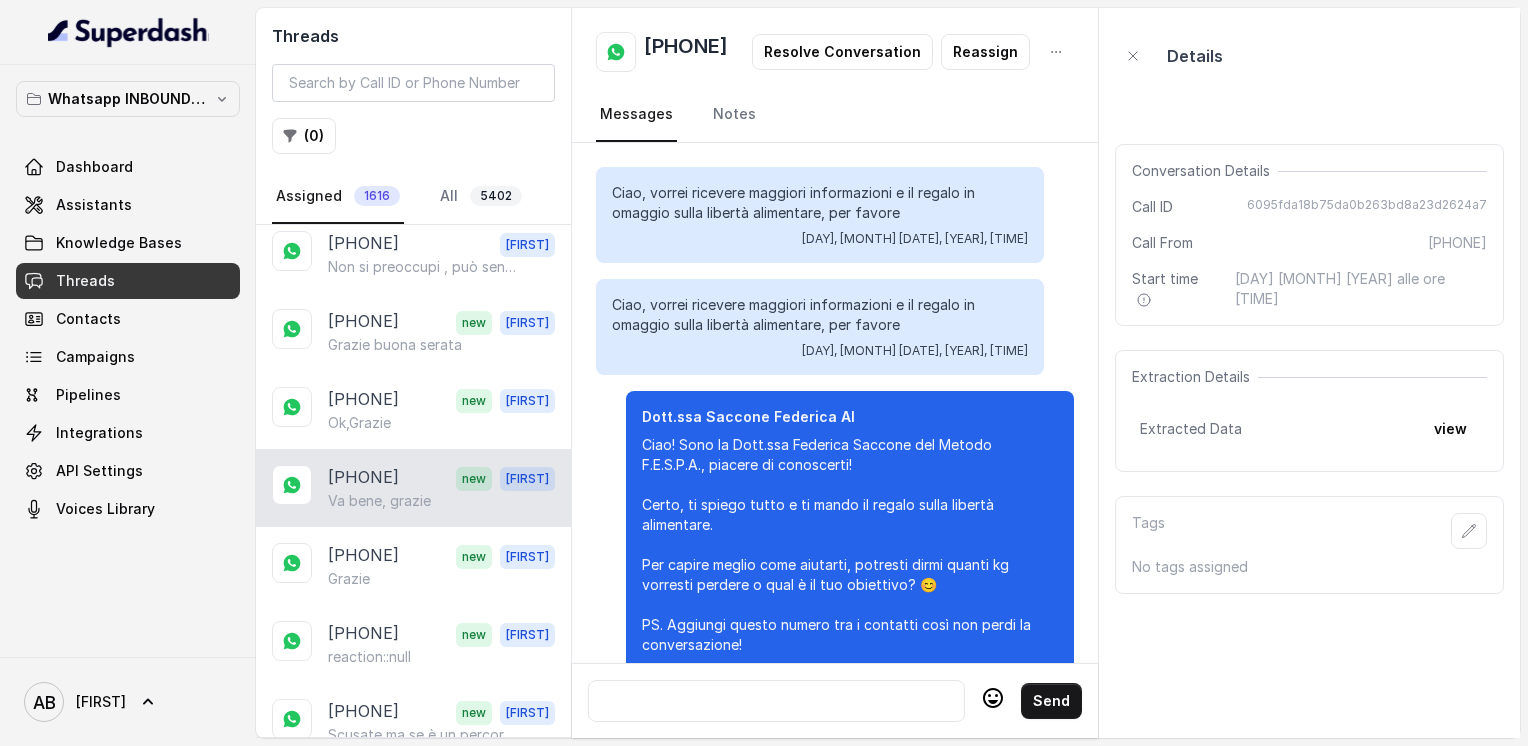 scroll, scrollTop: 2416, scrollLeft: 0, axis: vertical 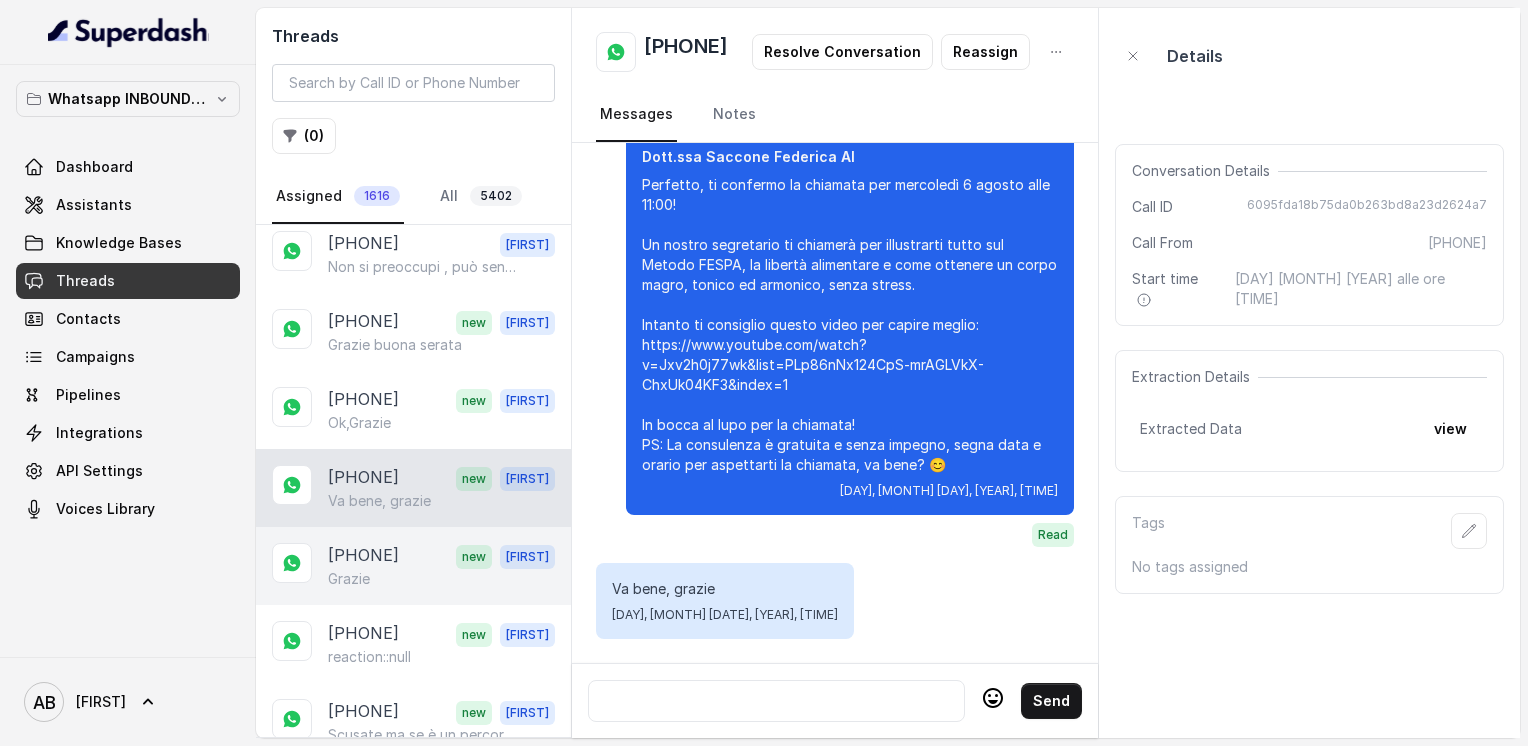 click on "[PHONE] new [FIRST] Grazie" at bounding box center [413, 566] 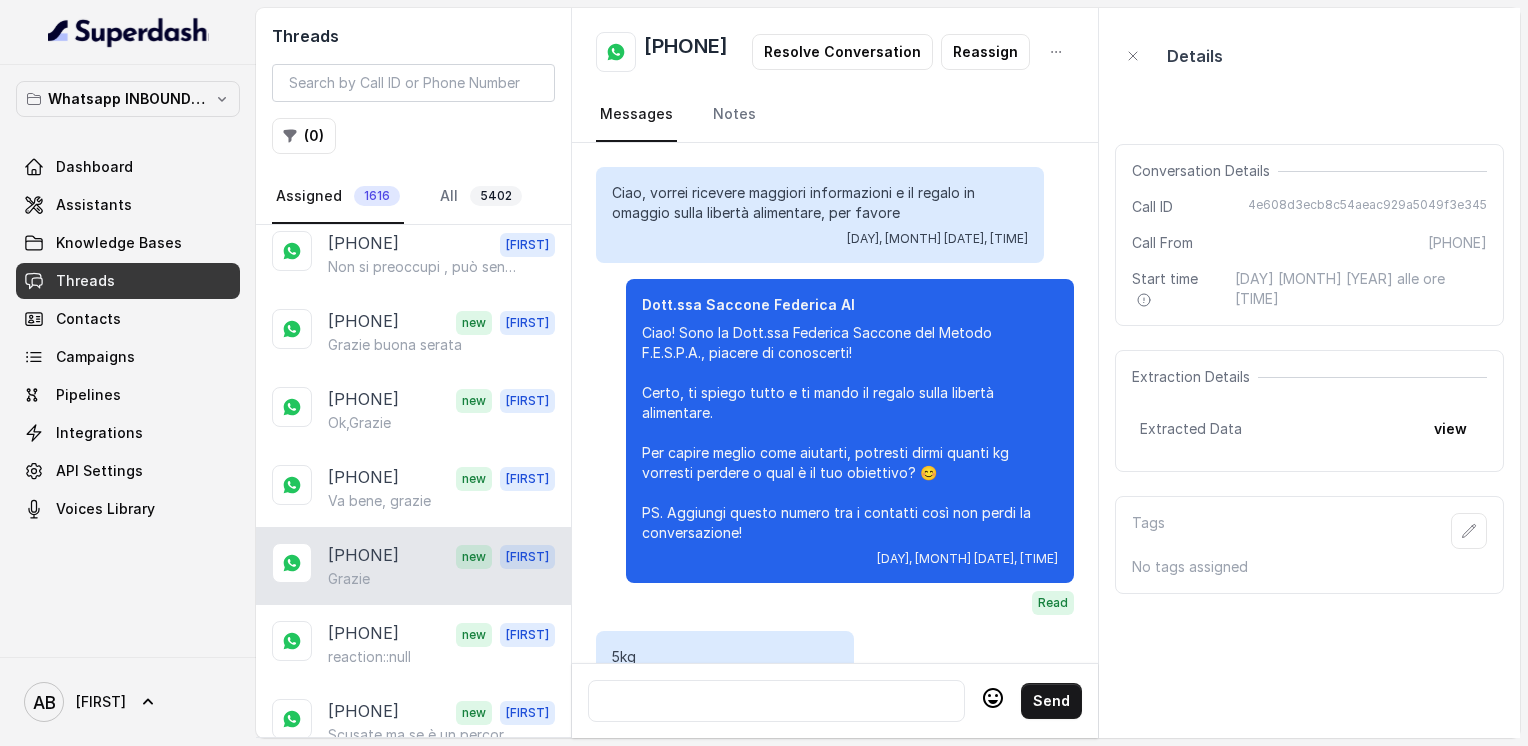 scroll, scrollTop: 2728, scrollLeft: 0, axis: vertical 